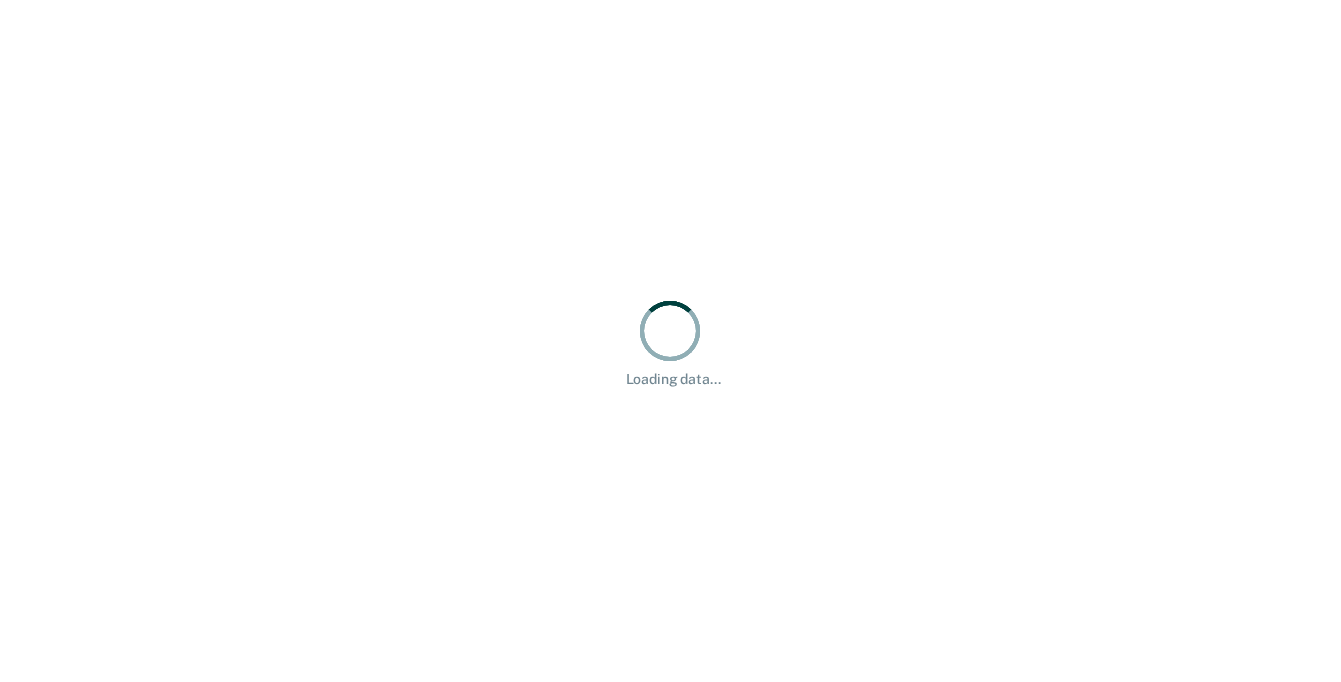 scroll, scrollTop: 0, scrollLeft: 0, axis: both 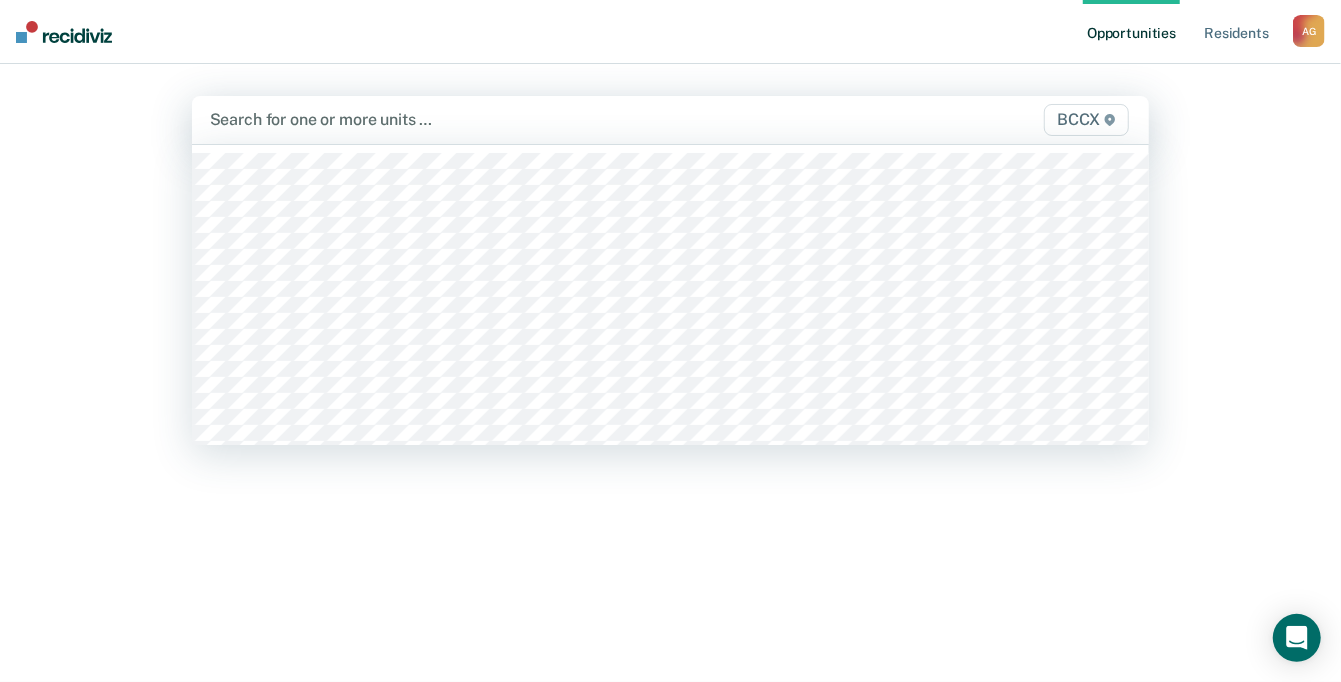 click at bounding box center [532, 119] 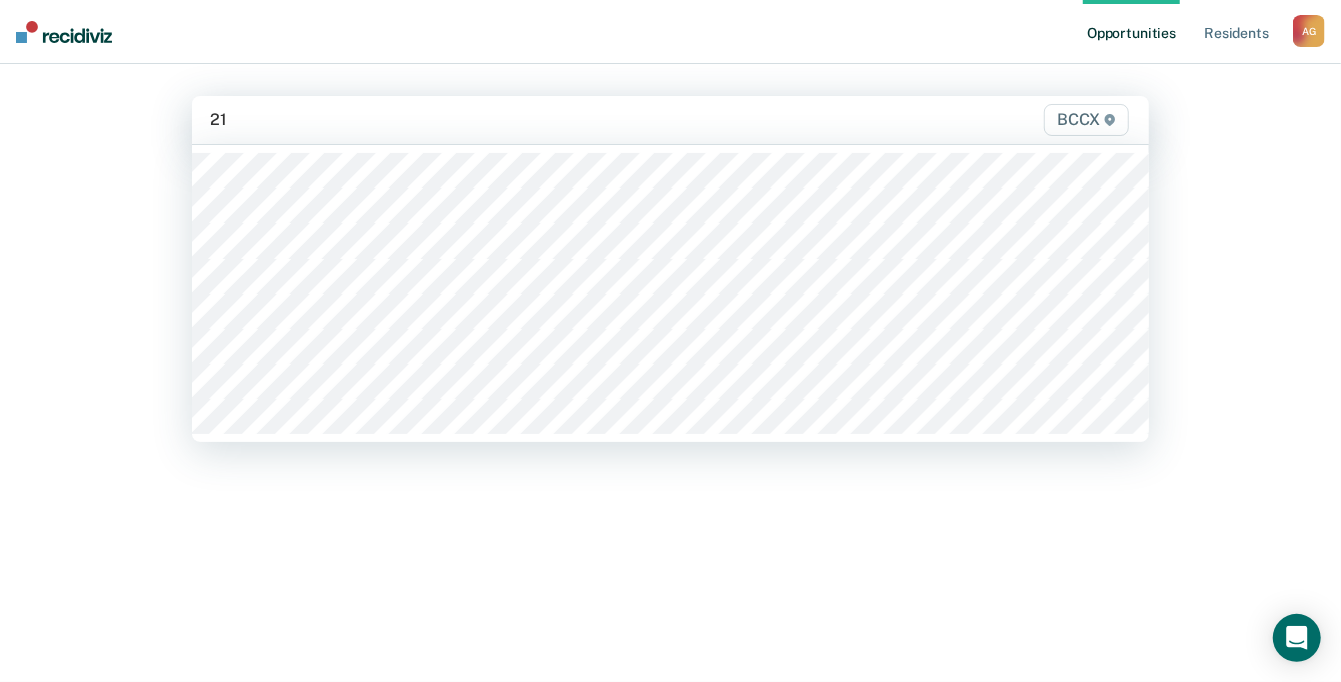 type on "21" 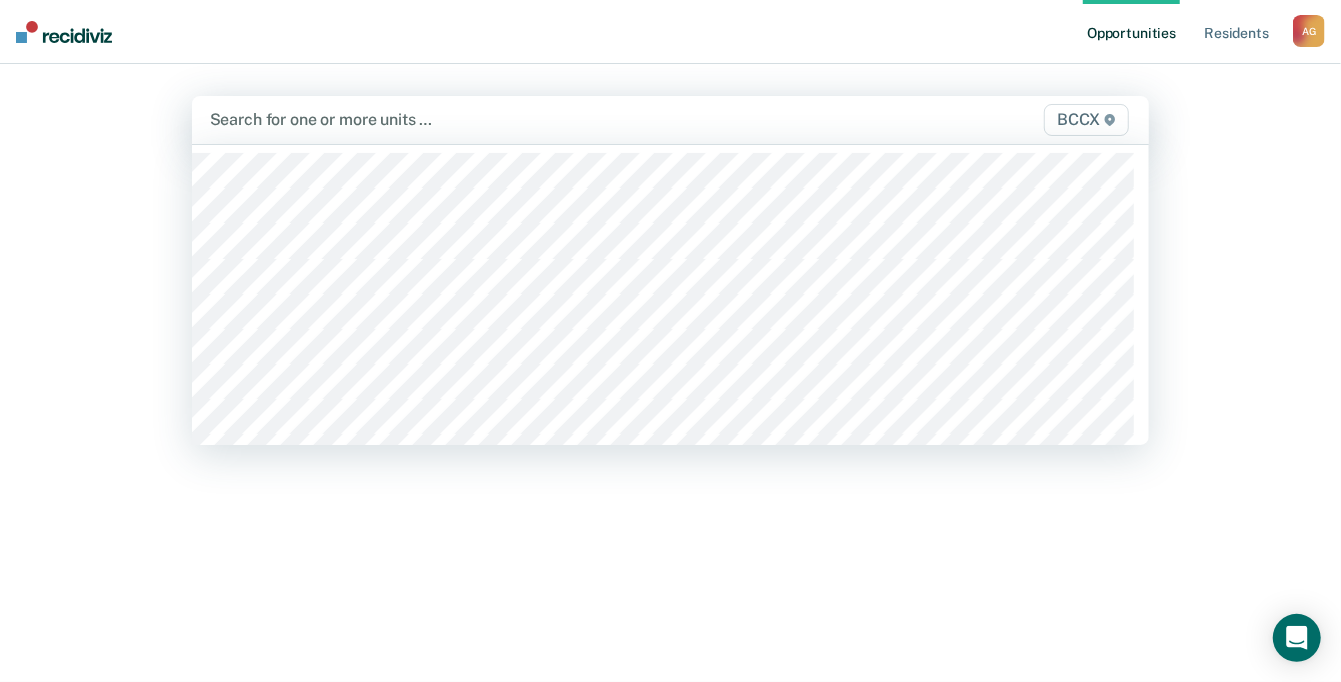 click at bounding box center [532, 119] 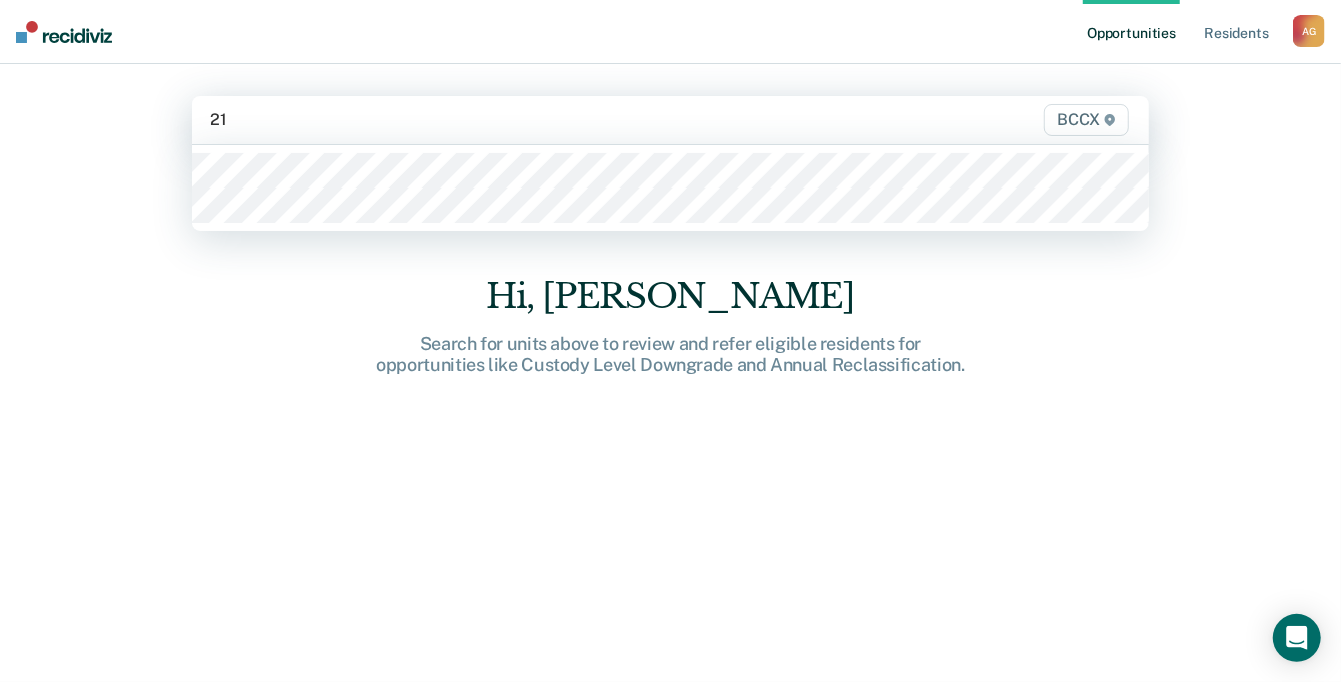 type on "21b" 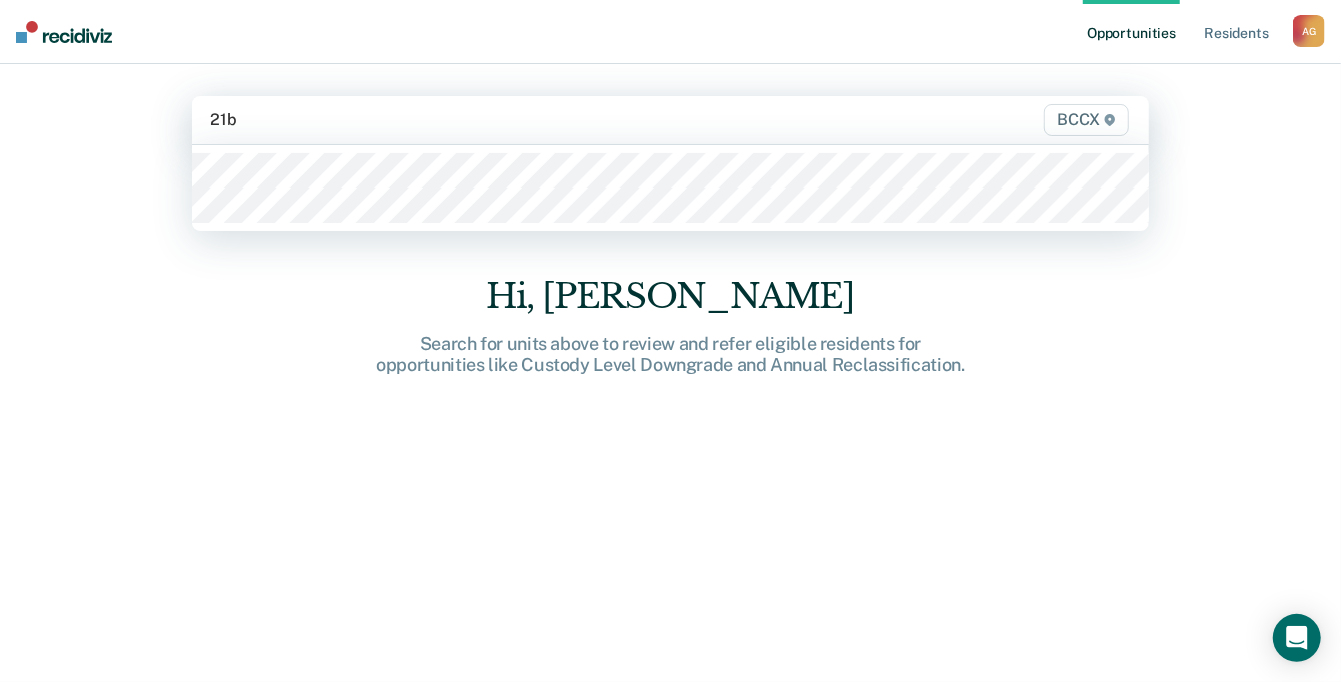 type 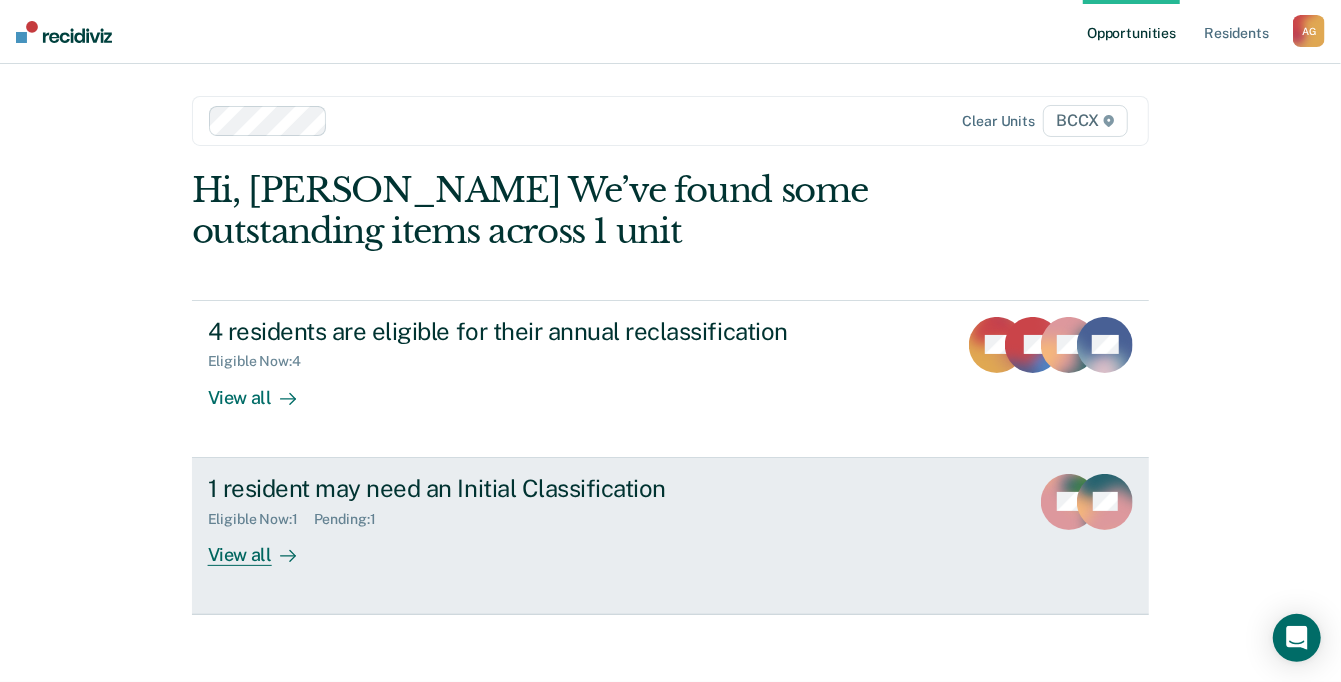 click on "View all" at bounding box center (264, 546) 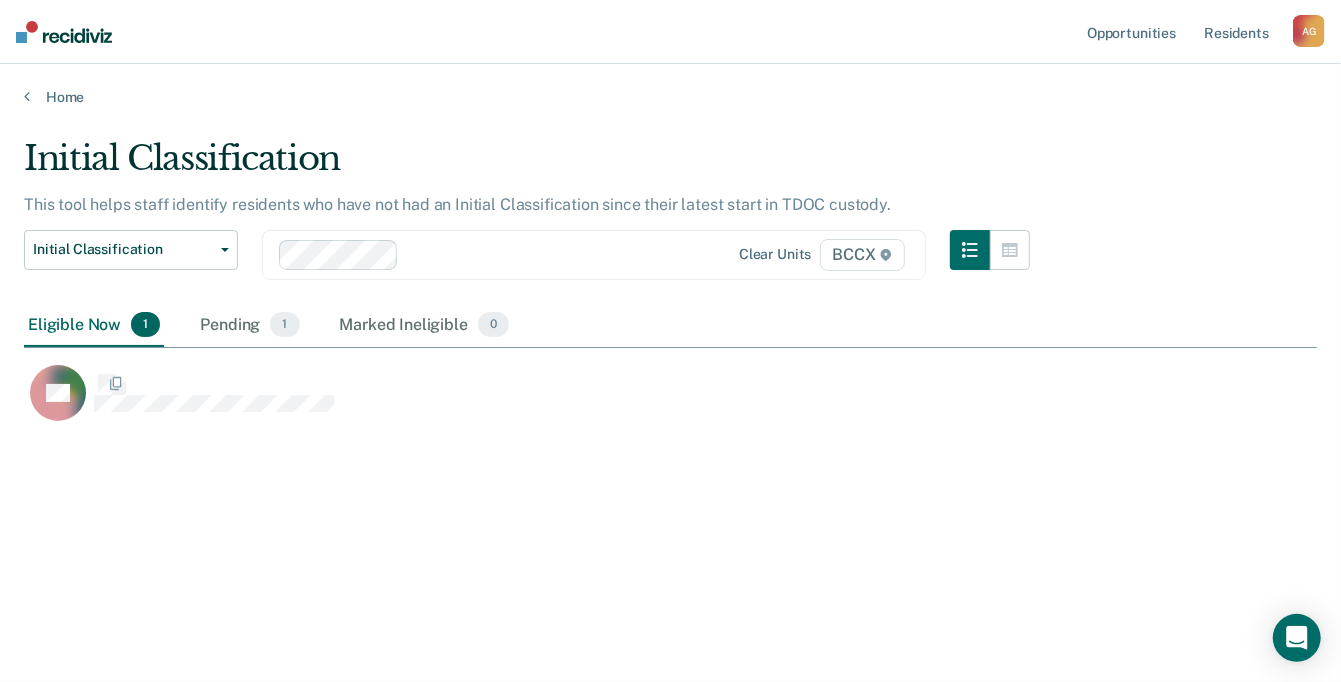 scroll, scrollTop: 15, scrollLeft: 15, axis: both 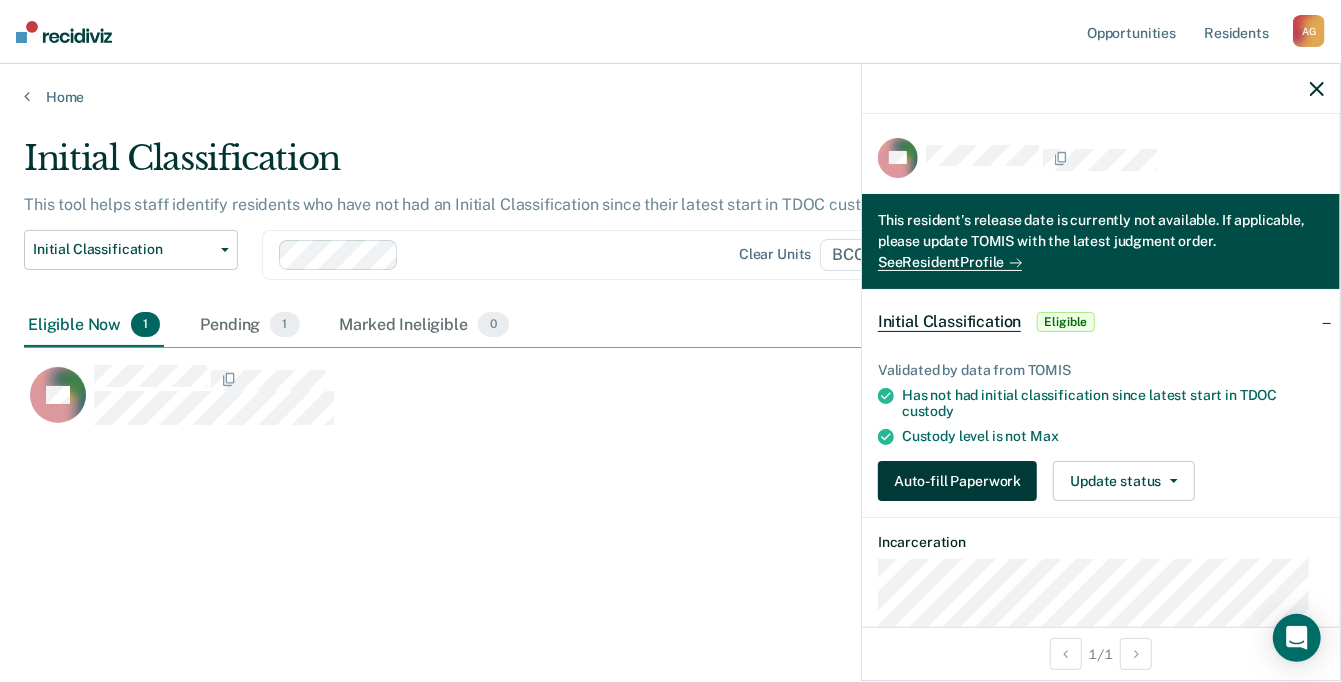 click on "Auto-fill Paperwork" at bounding box center (957, 481) 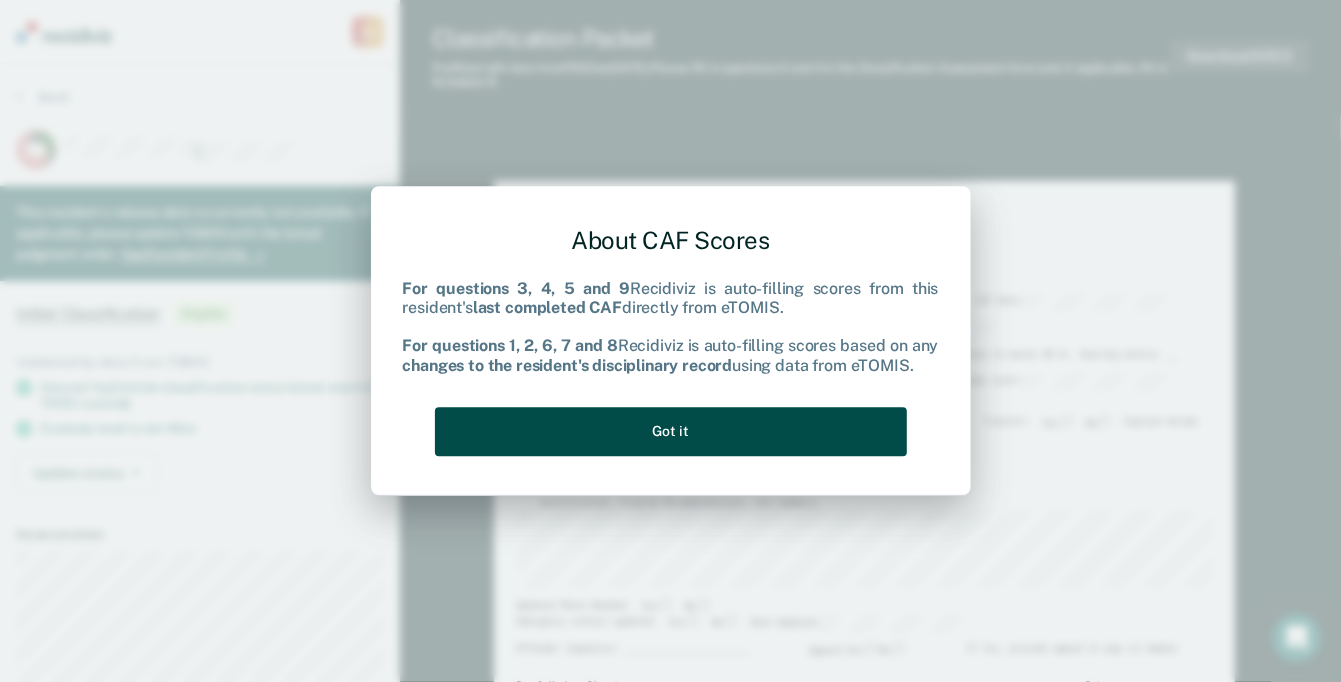click on "Got it" at bounding box center [671, 431] 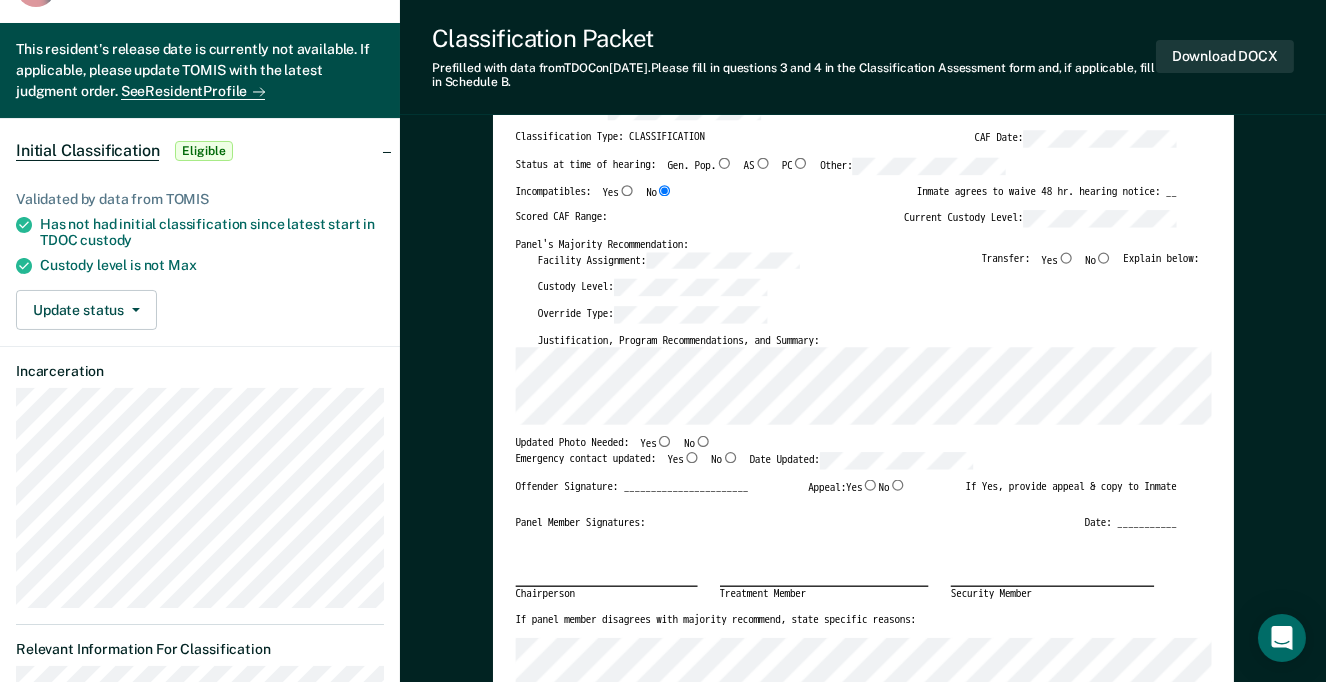 scroll, scrollTop: 200, scrollLeft: 0, axis: vertical 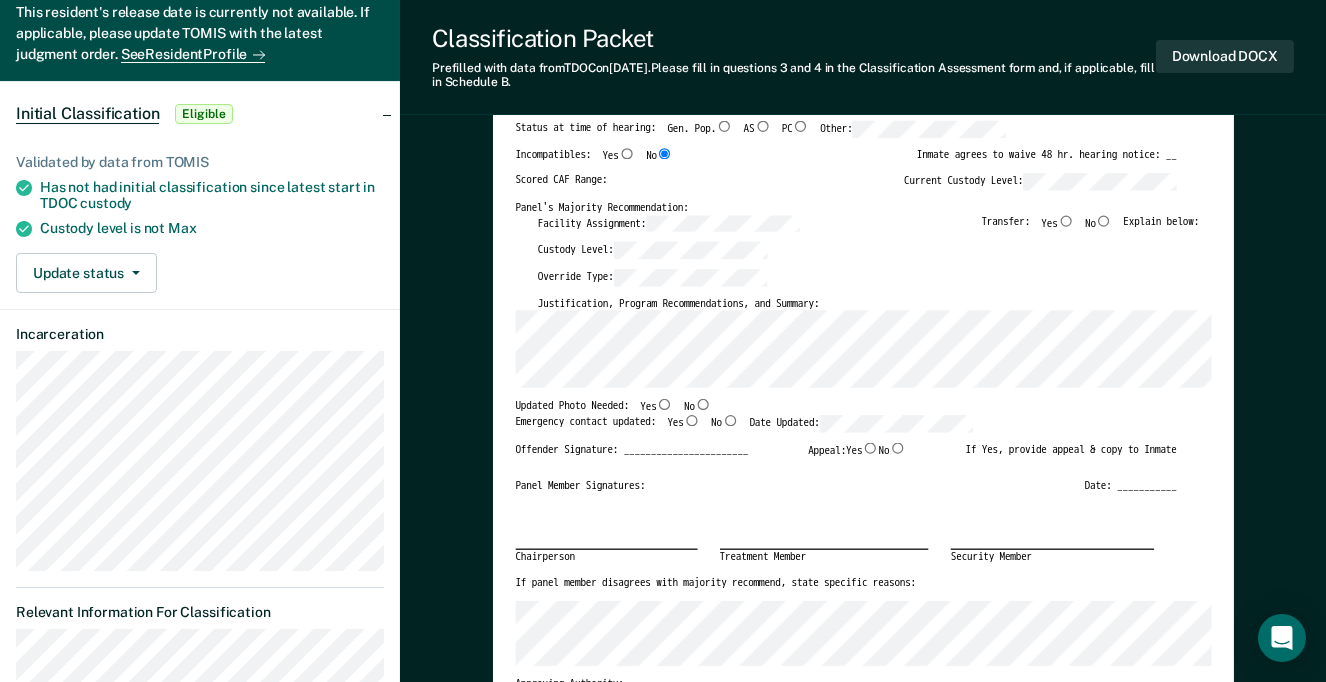 click on "No" at bounding box center [703, 404] 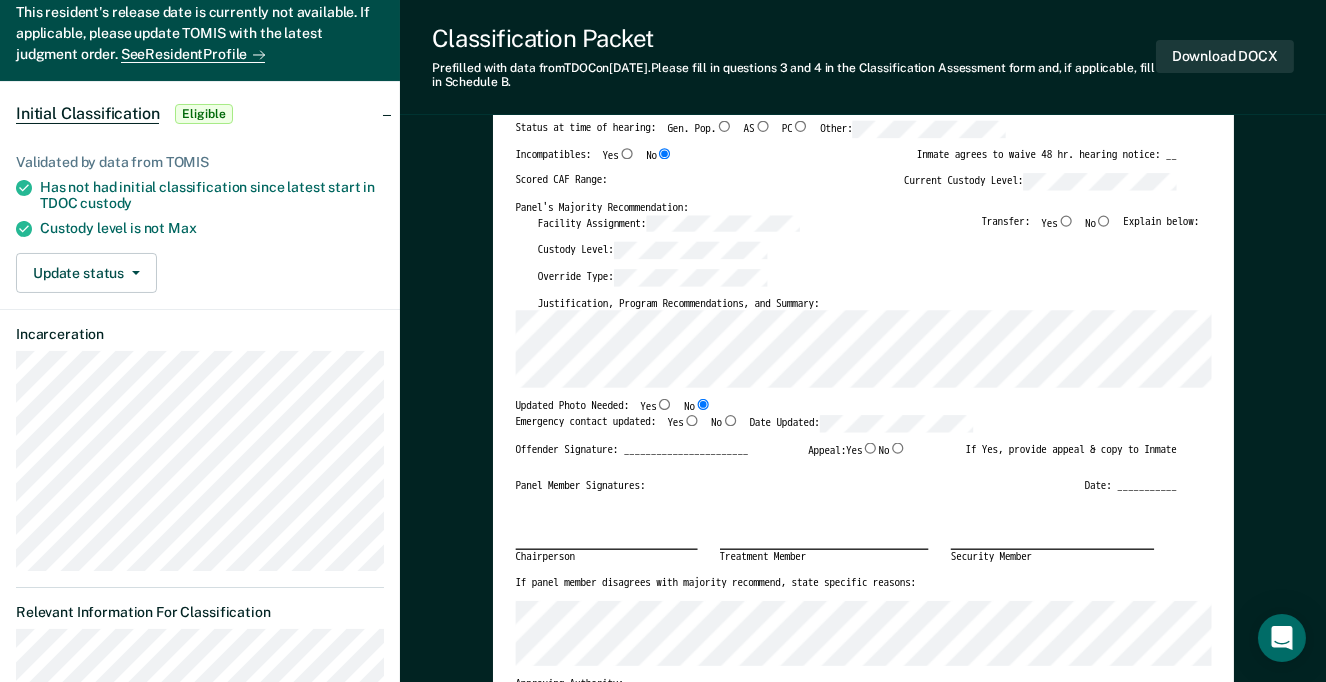 type on "x" 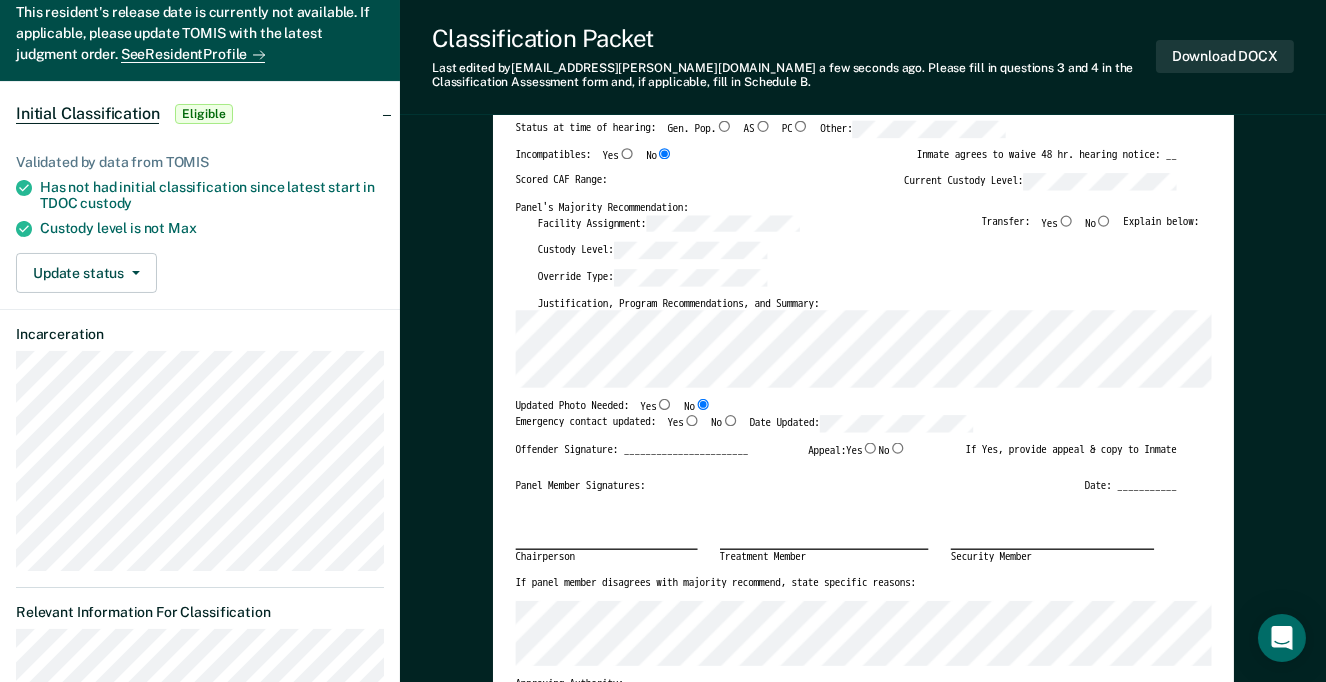 click on "Yes" at bounding box center (691, 420) 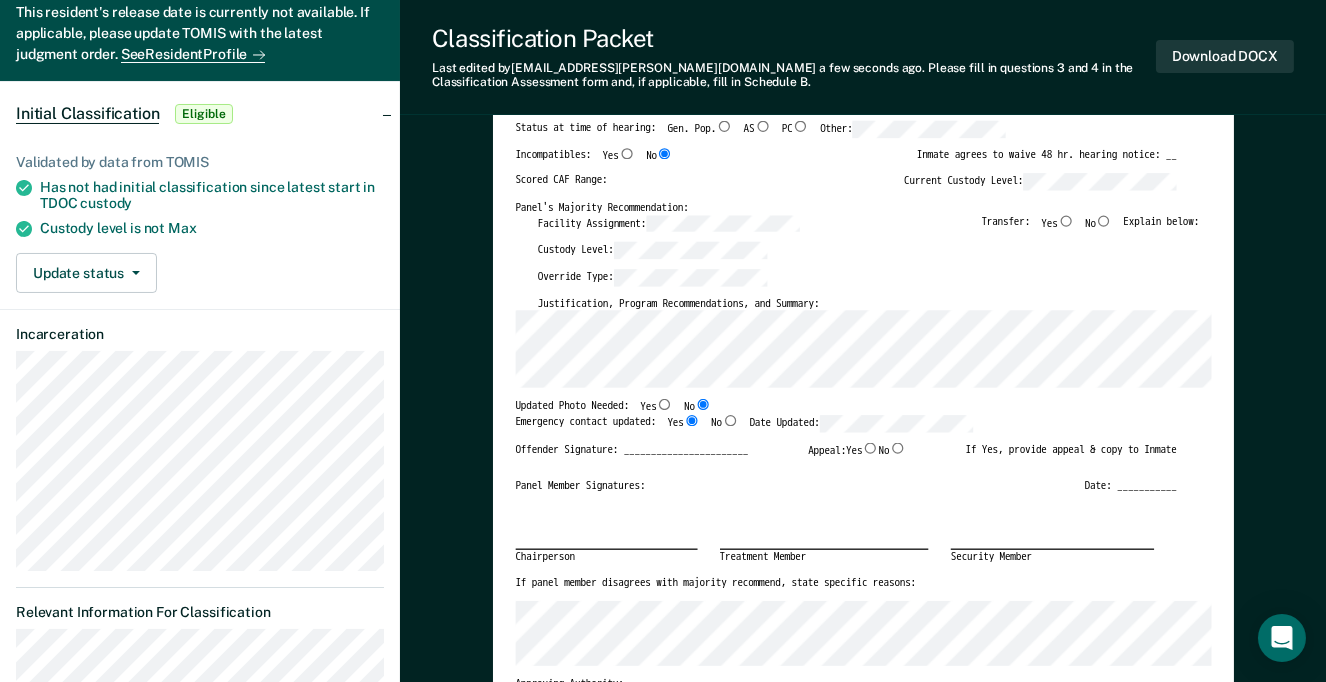 type on "x" 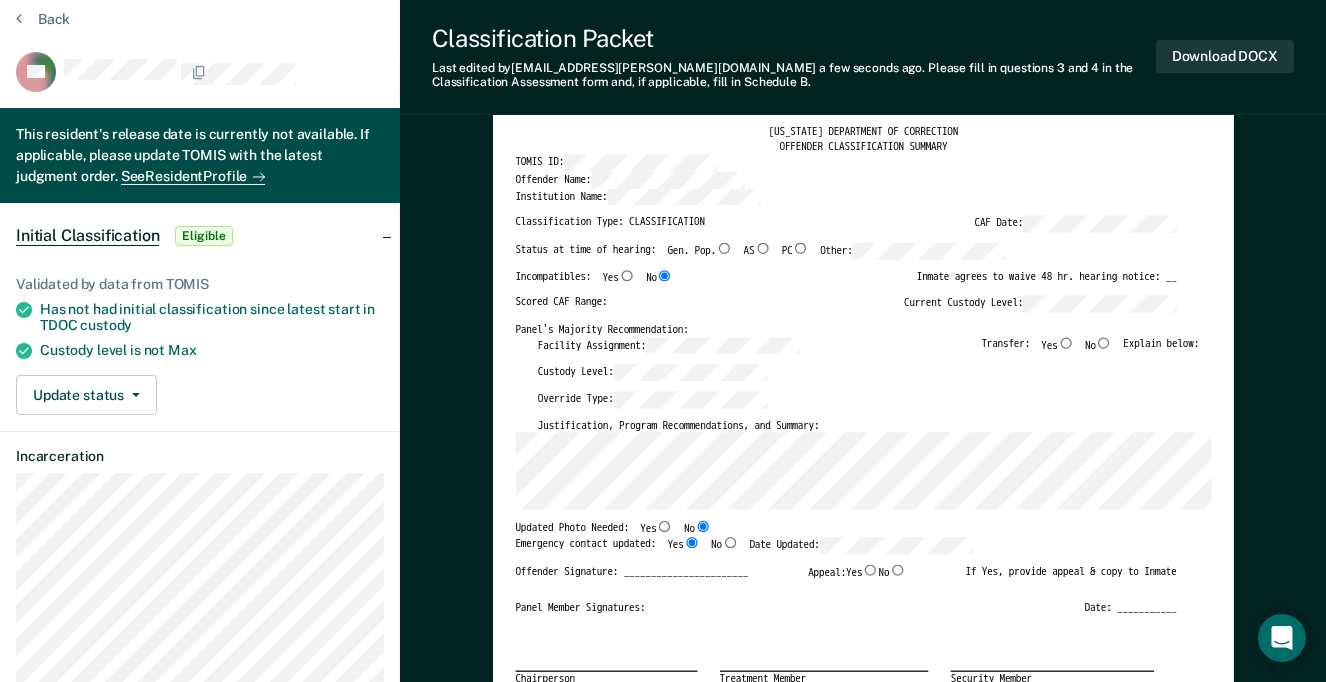 scroll, scrollTop: 0, scrollLeft: 0, axis: both 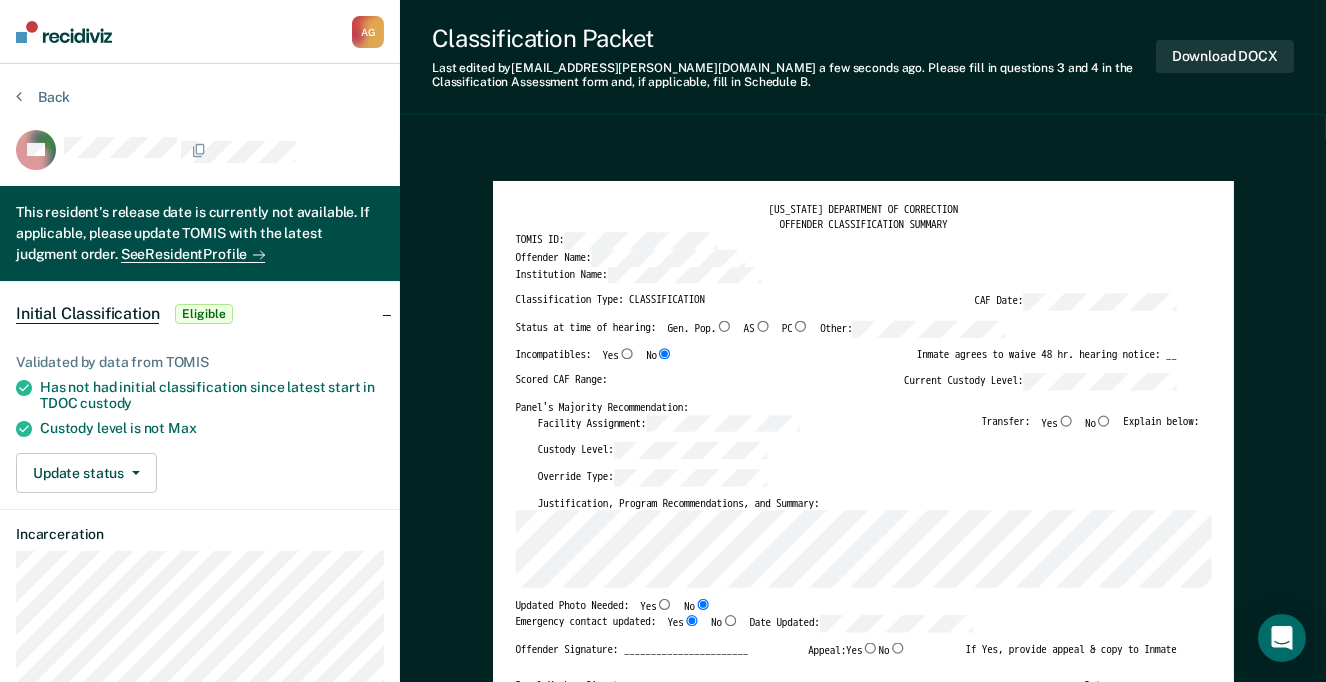 click on "Scored CAF Range: Current Custody Level:" at bounding box center [845, 386] 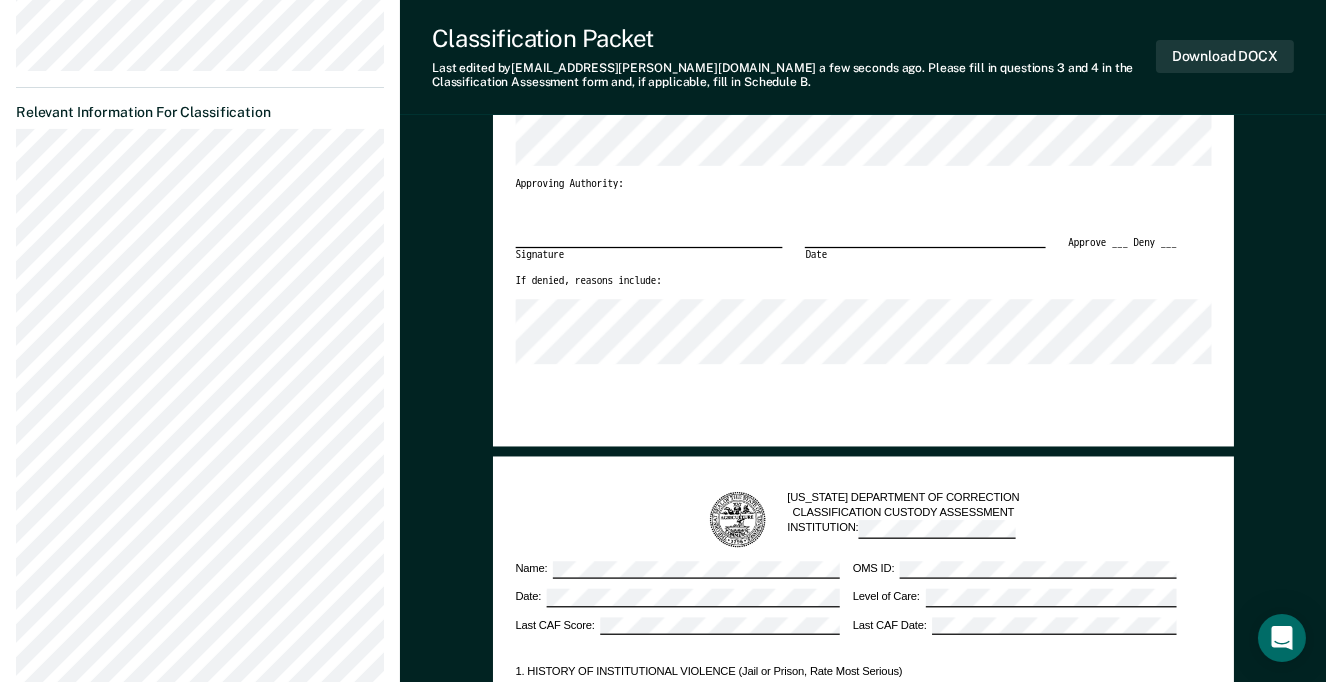 scroll, scrollTop: 1100, scrollLeft: 0, axis: vertical 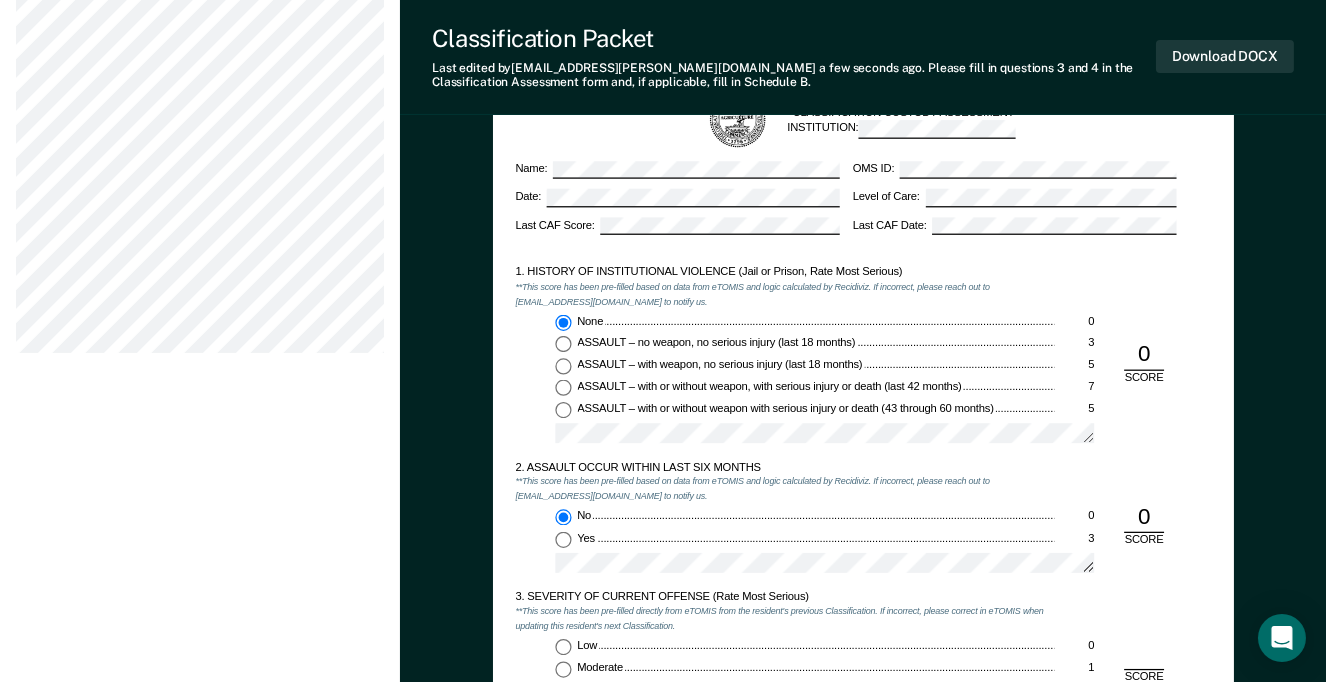 click on "ASSAULT – with or without weapon, with serious injury or death (last 42 months) 7" at bounding box center (563, 388) 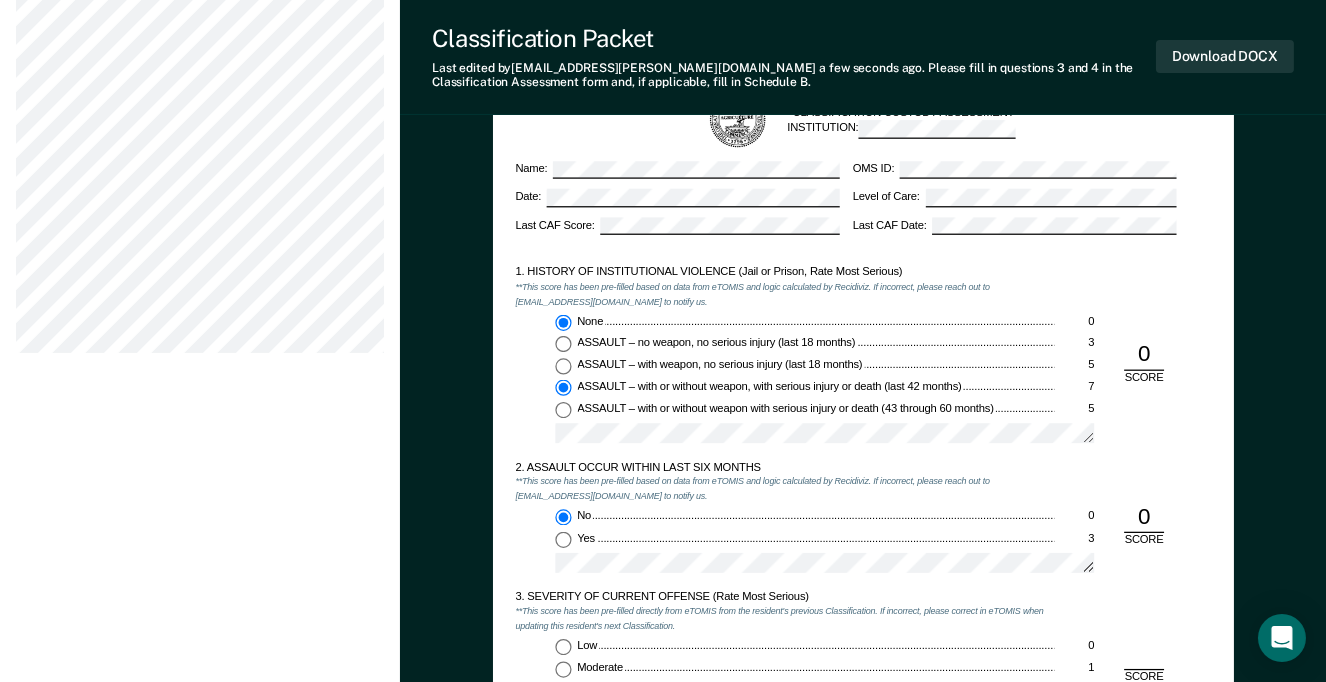 type on "x" 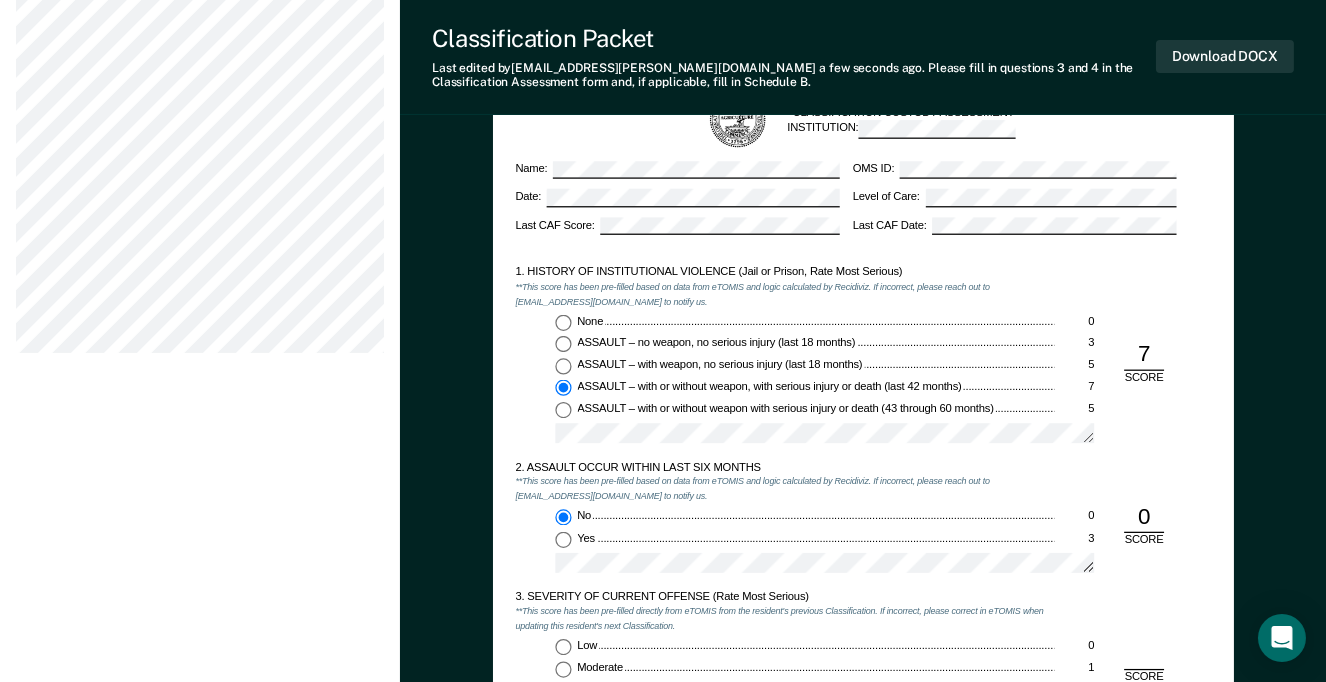 click on "Yes 3" at bounding box center (563, 539) 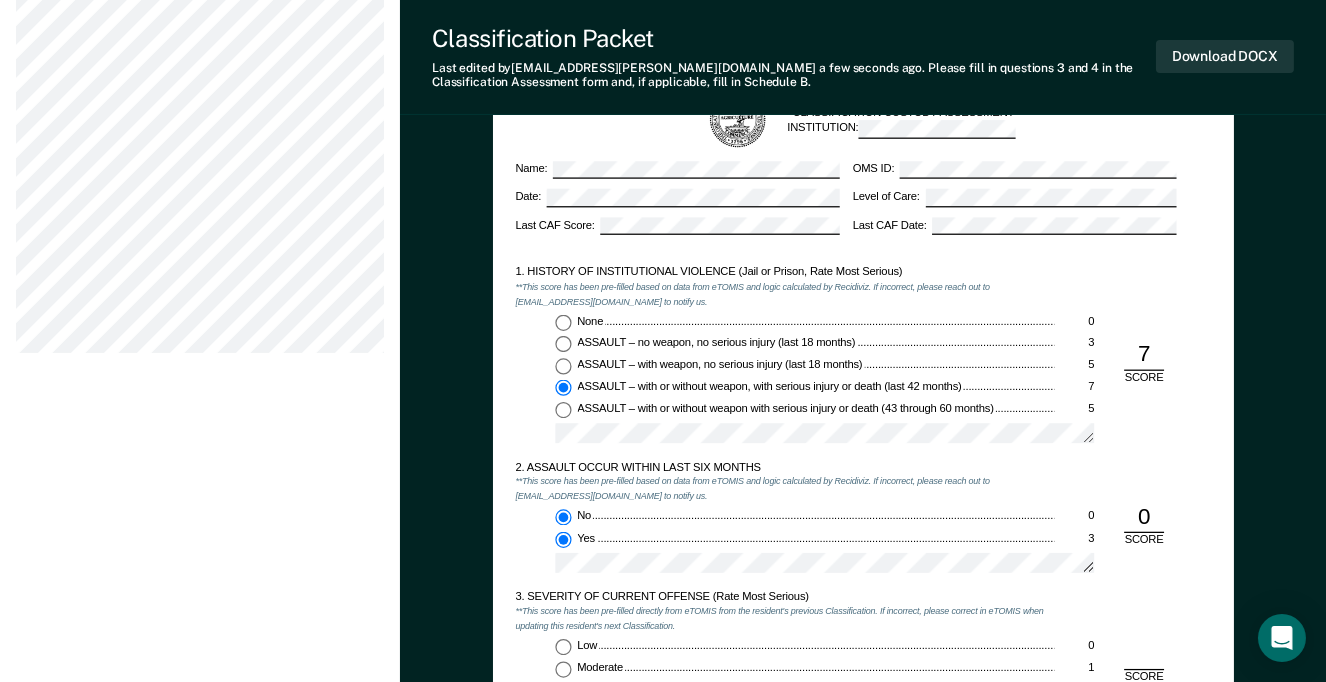 type on "x" 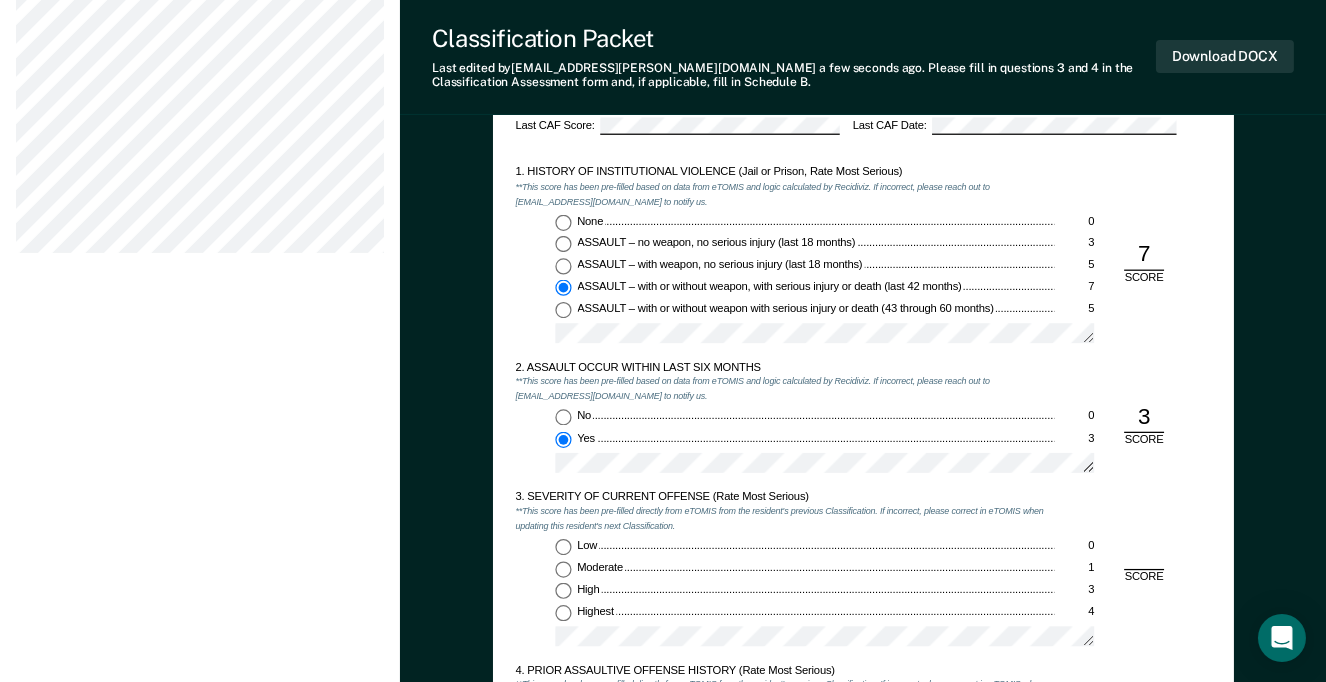 scroll, scrollTop: 1400, scrollLeft: 0, axis: vertical 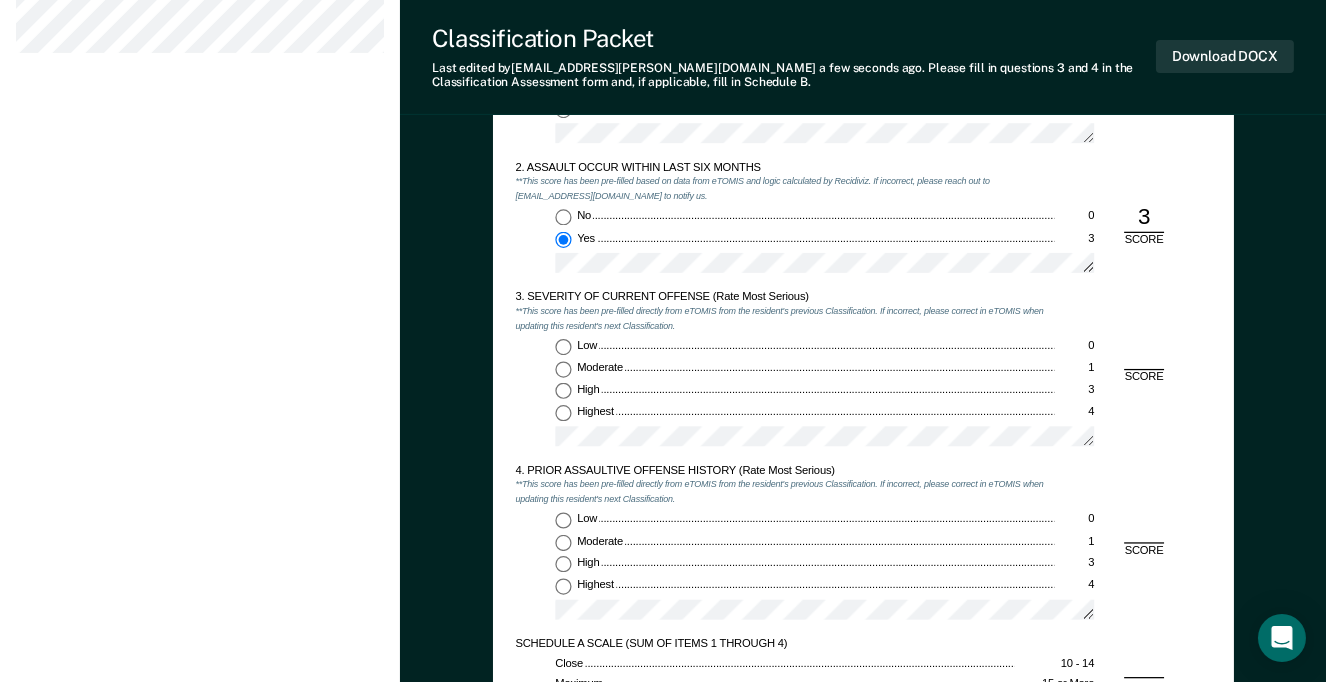 click on "Highest 4" at bounding box center [563, 413] 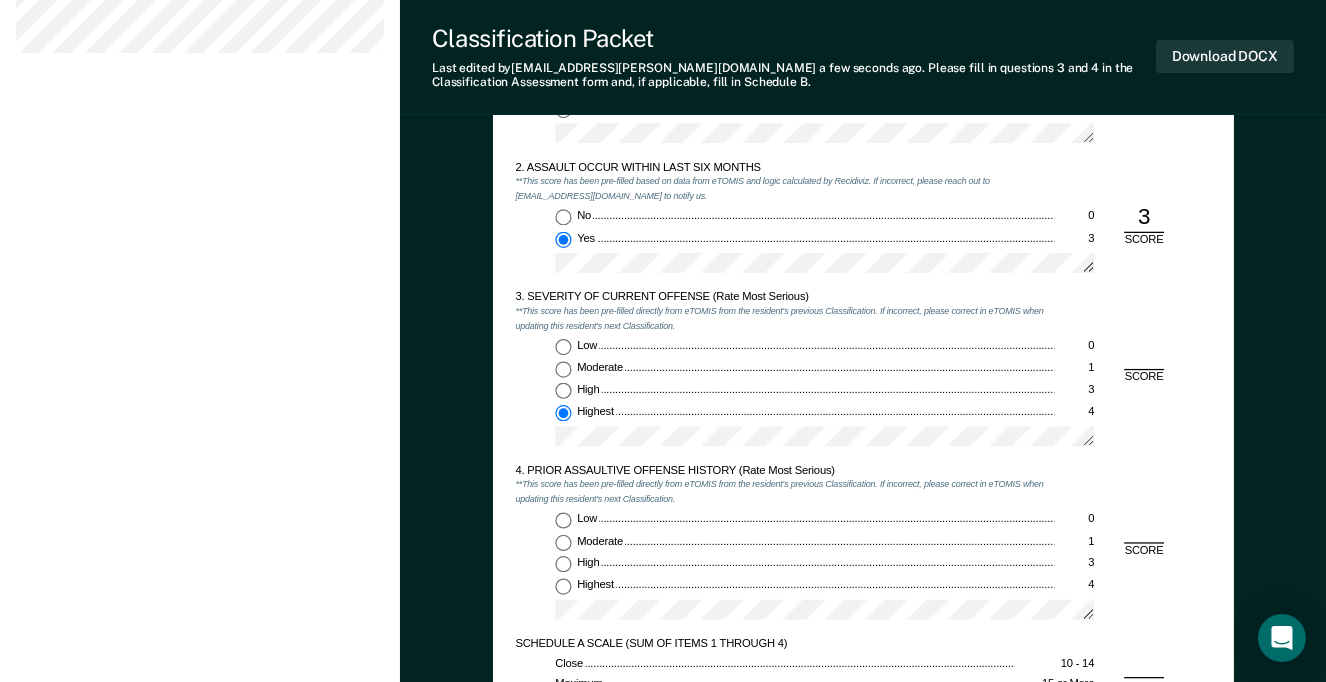 type on "x" 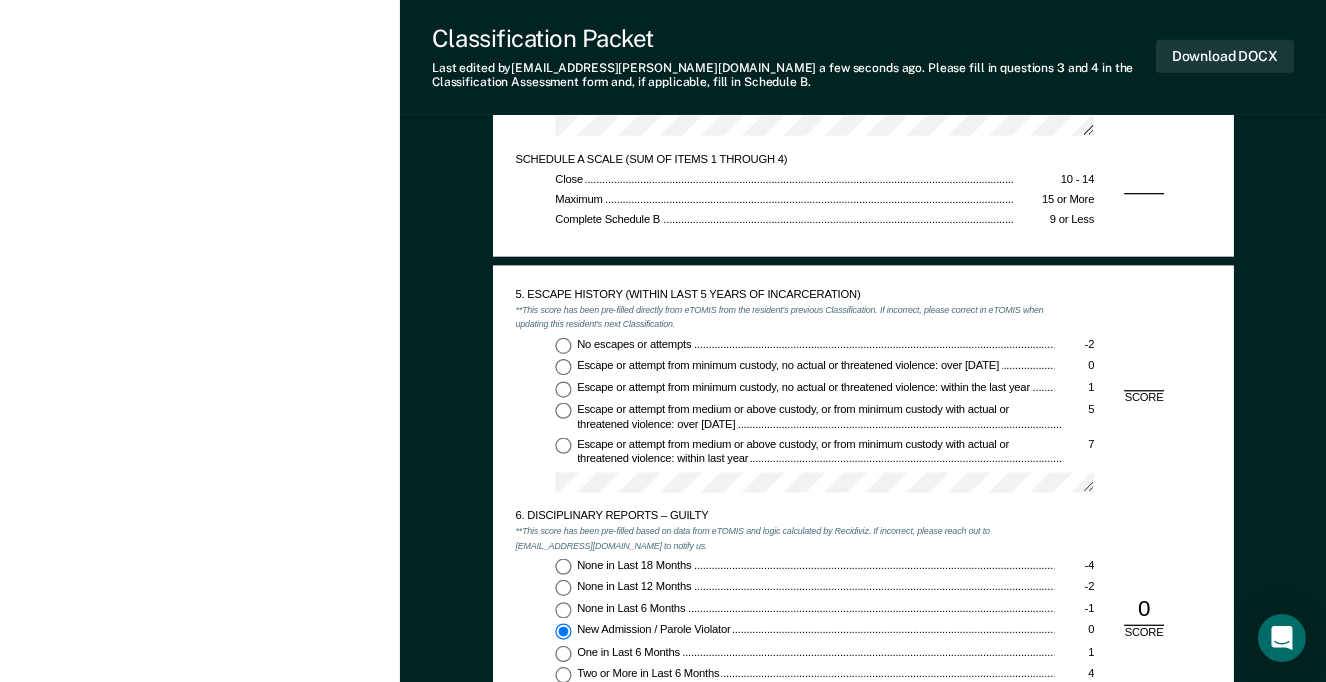 scroll, scrollTop: 2000, scrollLeft: 0, axis: vertical 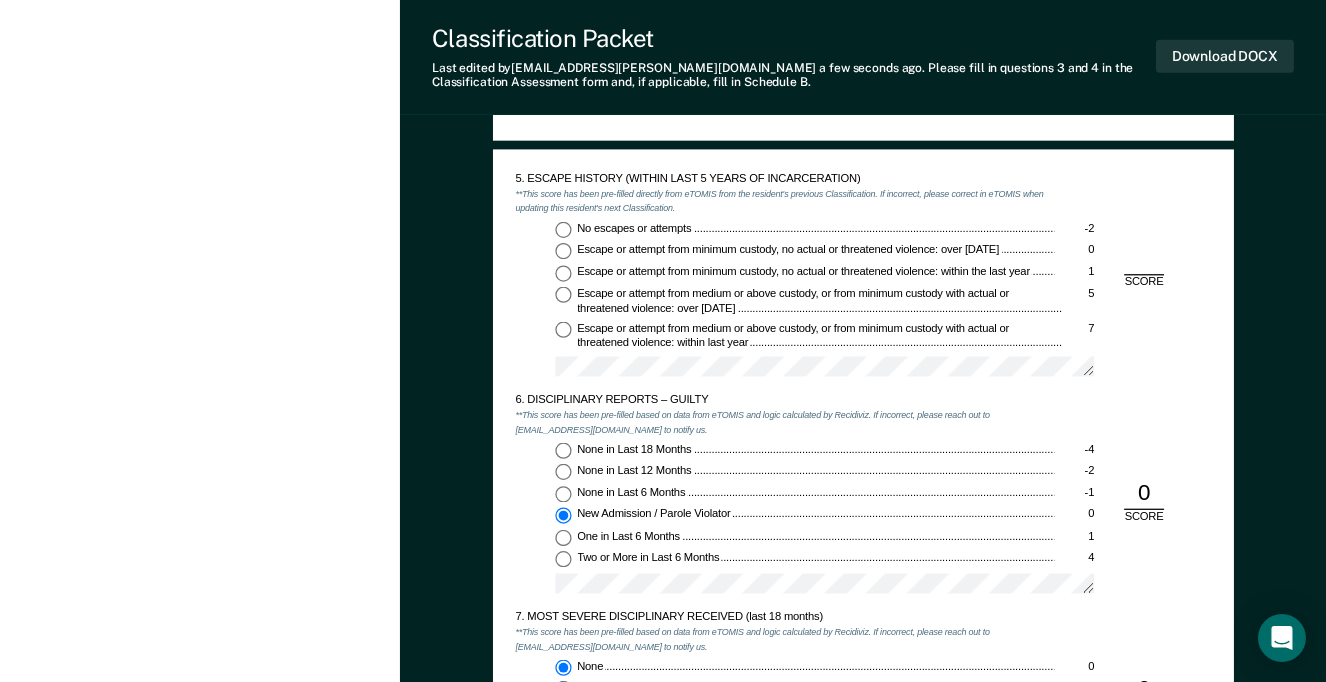 click on "Escape or attempt from minimum custody, no actual or threatened violence: within the last year 1" at bounding box center (563, 273) 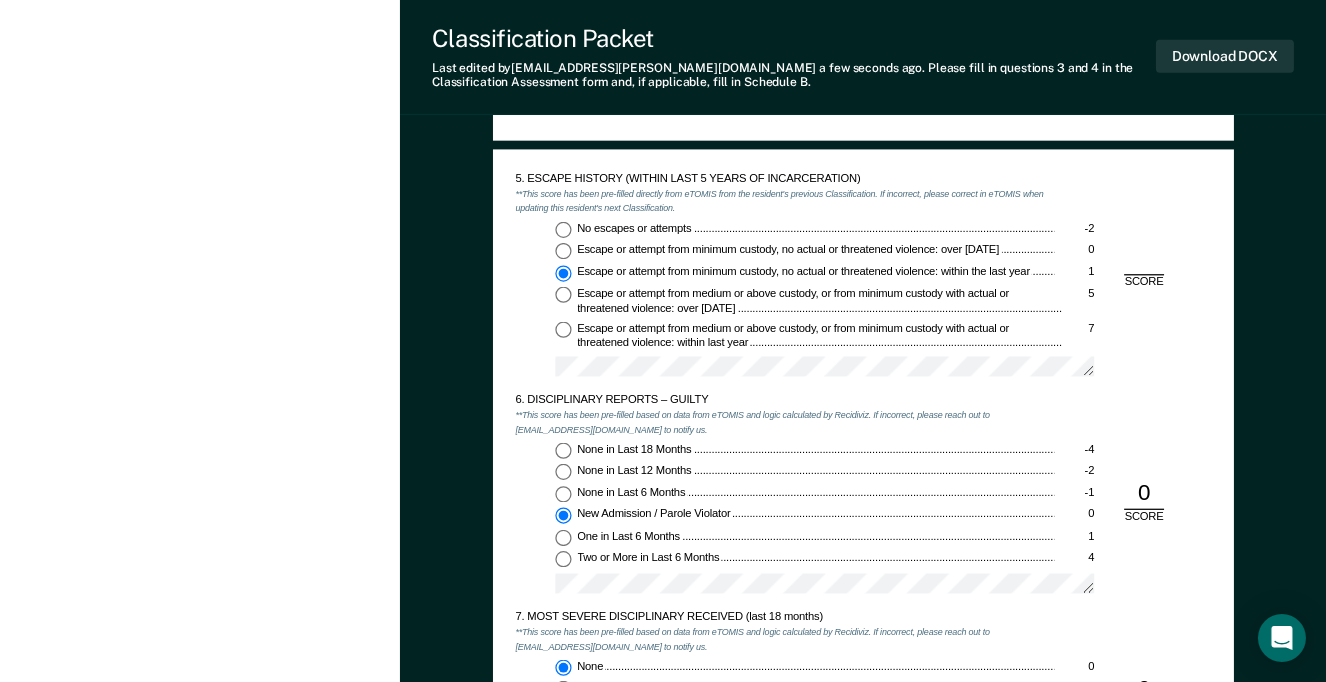 type on "x" 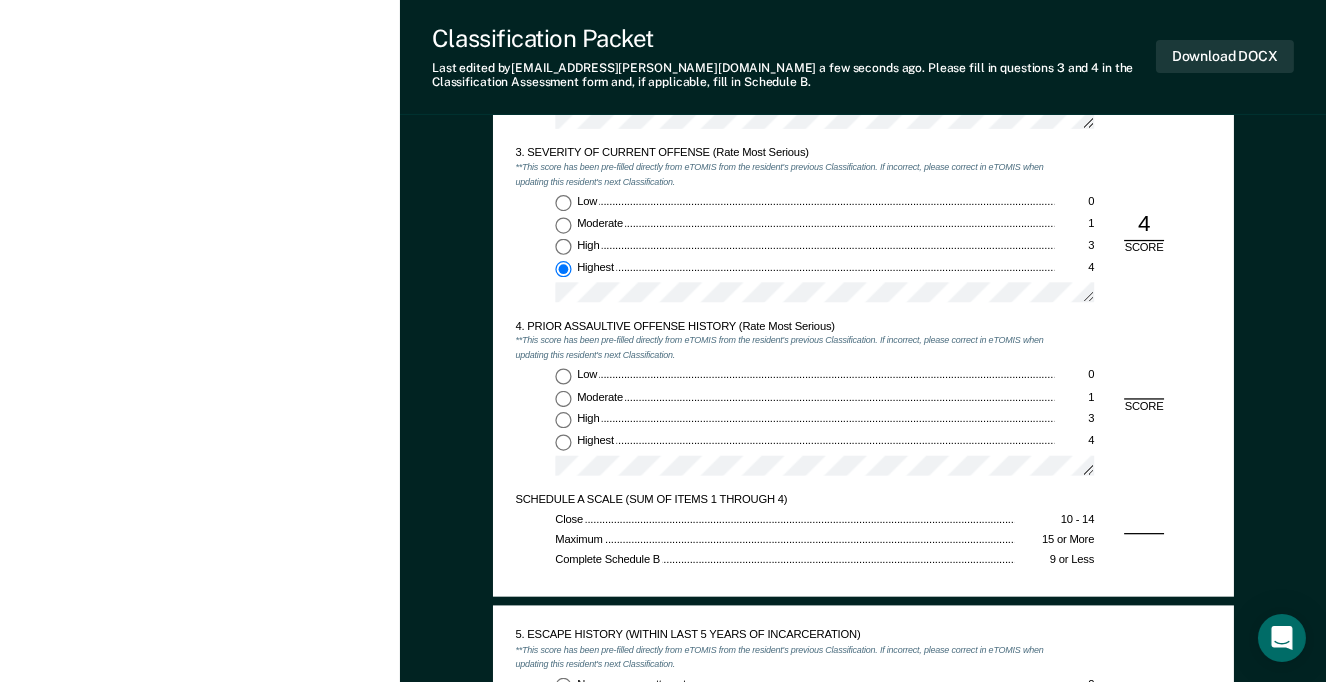 scroll, scrollTop: 1600, scrollLeft: 0, axis: vertical 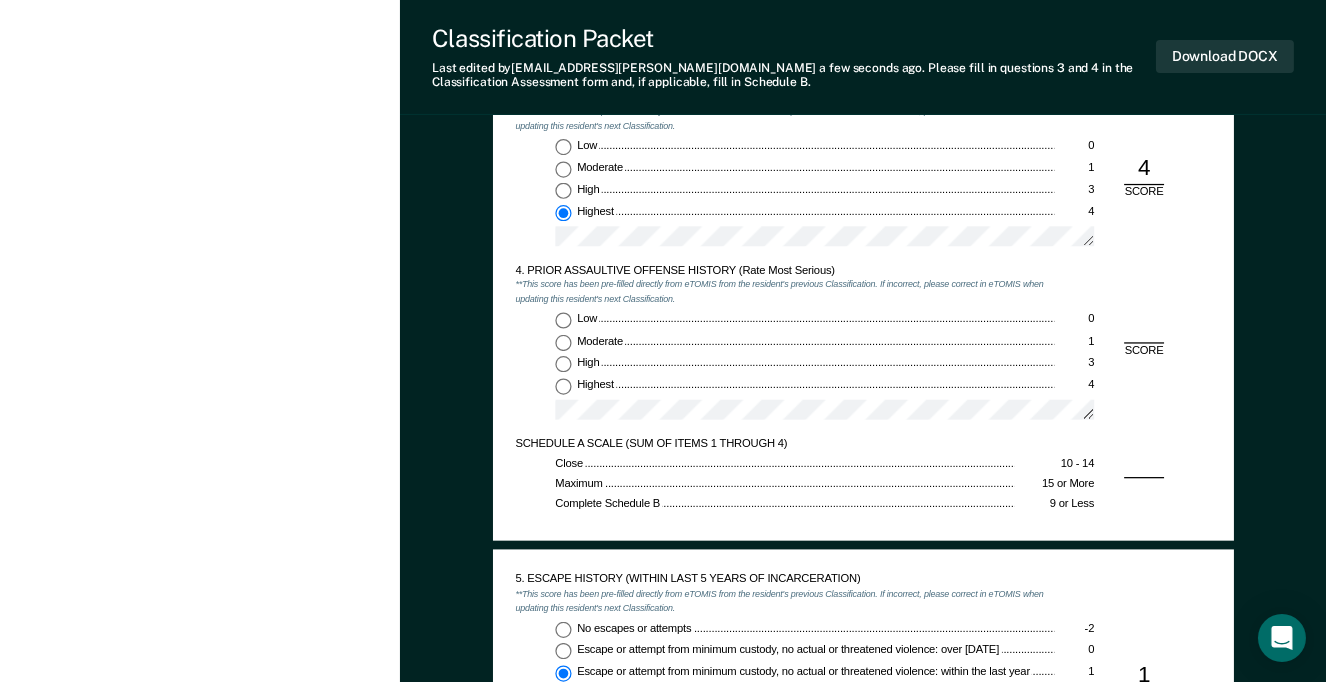 click on "SCHEDULE A SCALE (SUM OF ITEMS 1 THROUGH 4) Close 10 - 14 Maximum 15 or More Complete Schedule B 9 or Less" at bounding box center (863, 477) 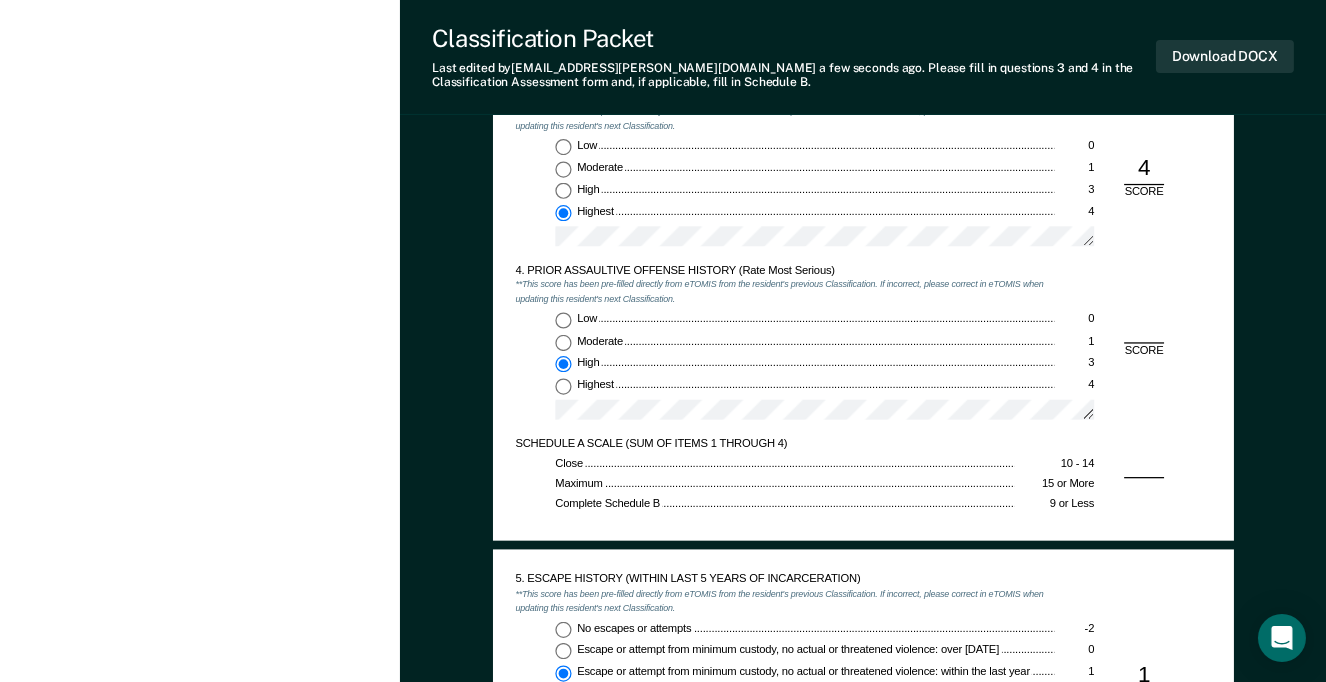 type on "x" 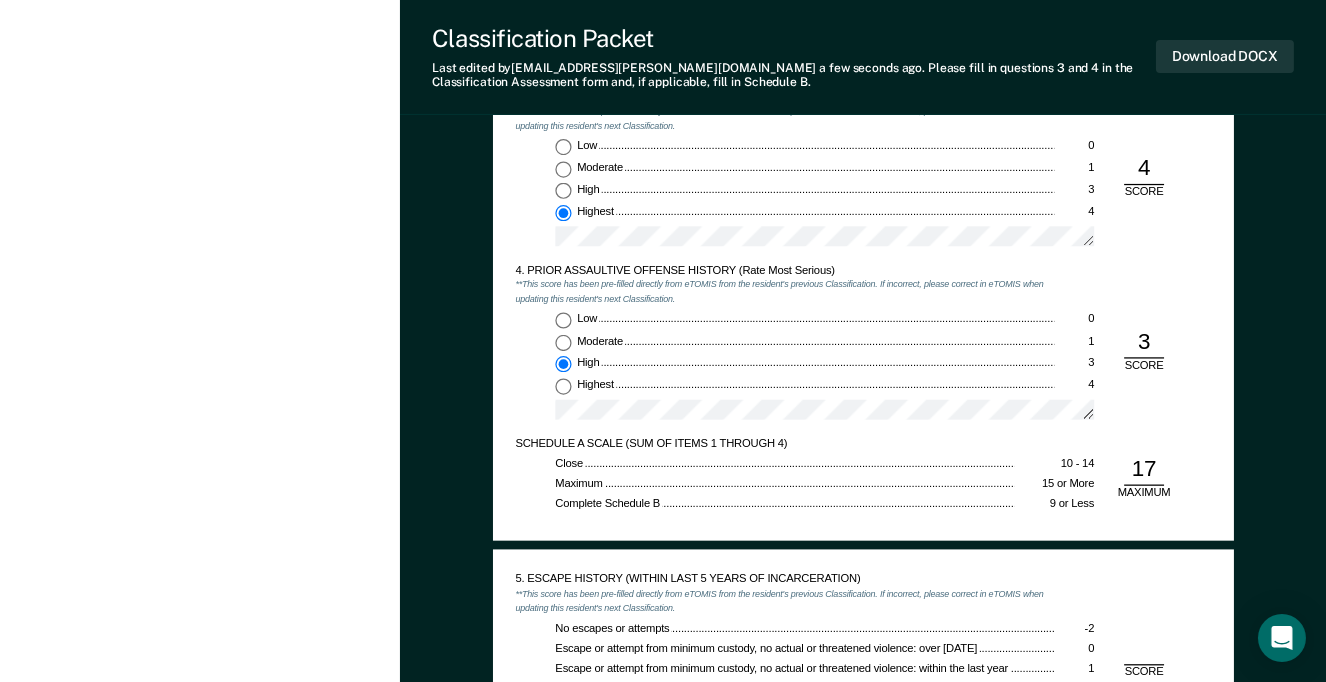 click on "SCHEDULE A SCALE (SUM OF ITEMS 1 THROUGH 4) Close 10 - 14 Maximum 15 or More Complete Schedule B 9 or Less" at bounding box center [784, 477] 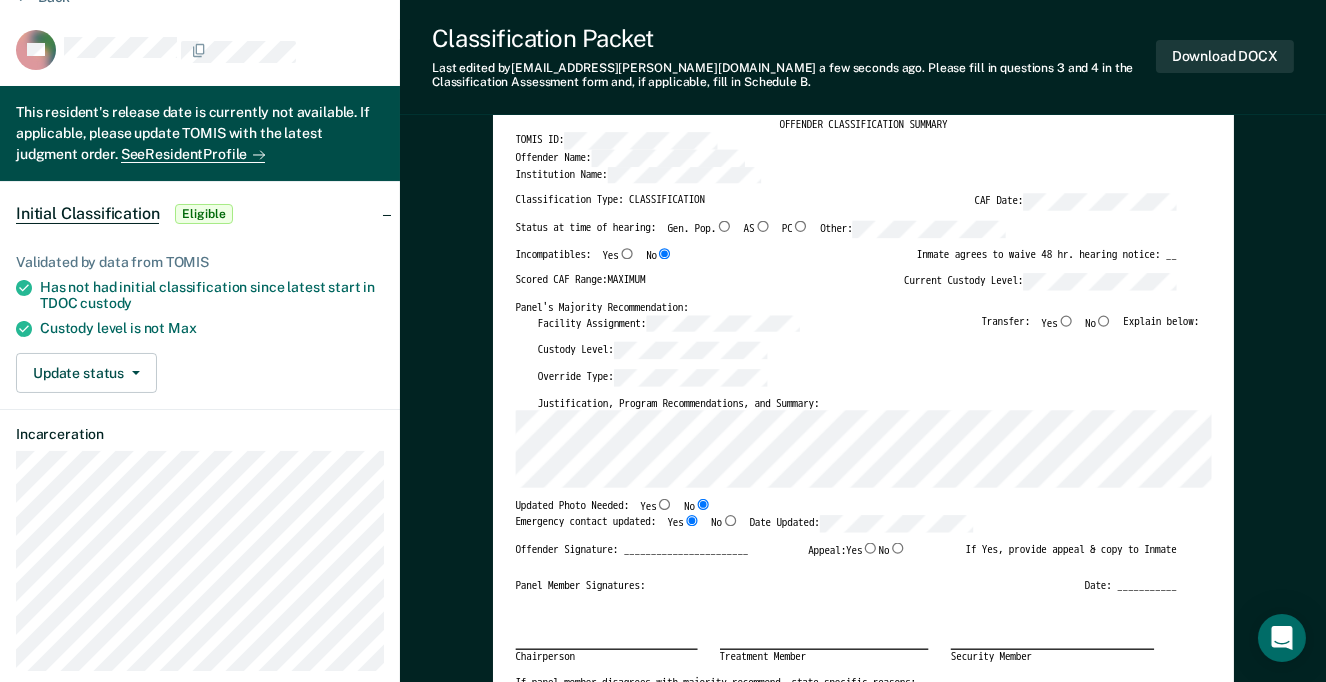 scroll, scrollTop: 0, scrollLeft: 0, axis: both 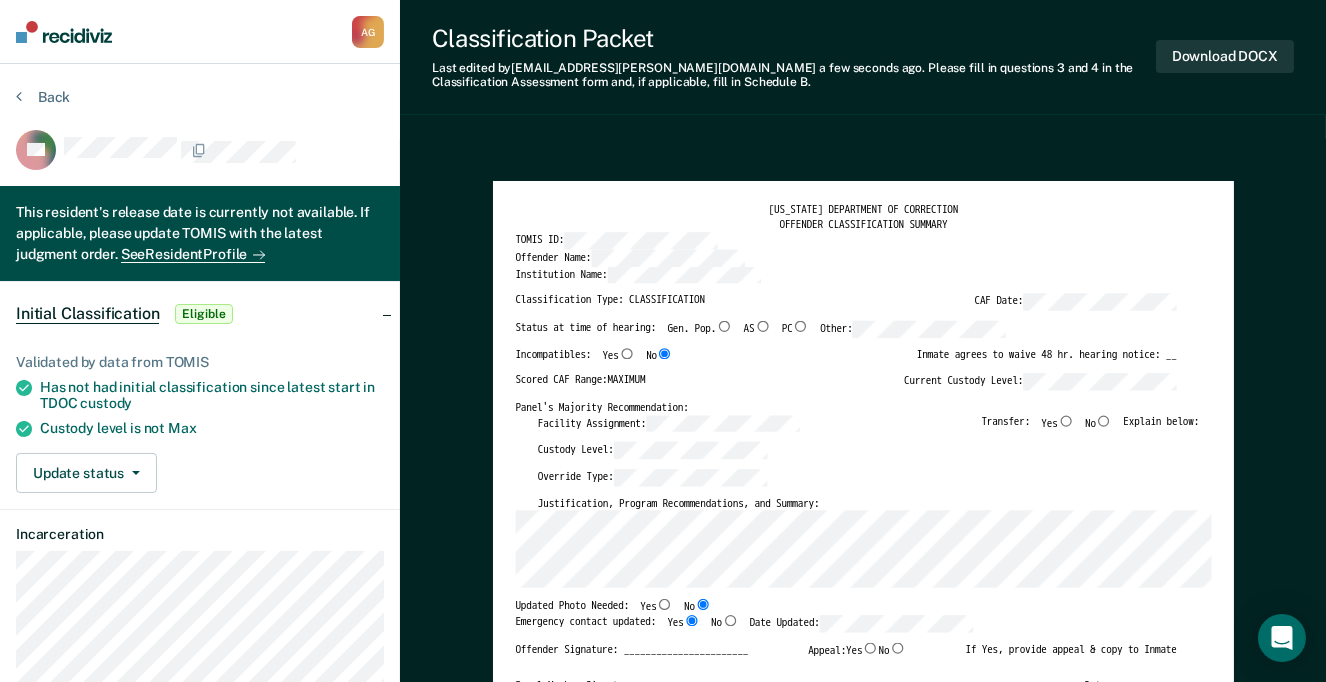 click on "Scored CAF Range: MAXIMUM Current Custody Level:" at bounding box center (845, 386) 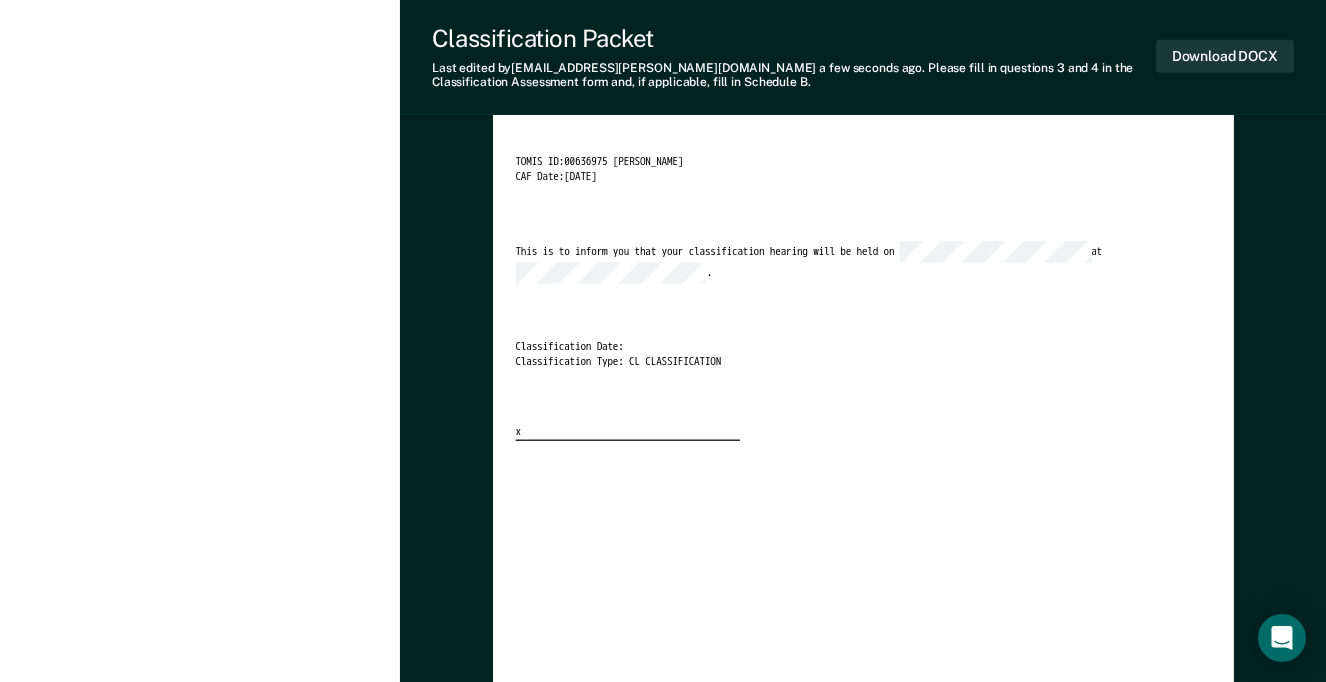 scroll, scrollTop: 2577, scrollLeft: 0, axis: vertical 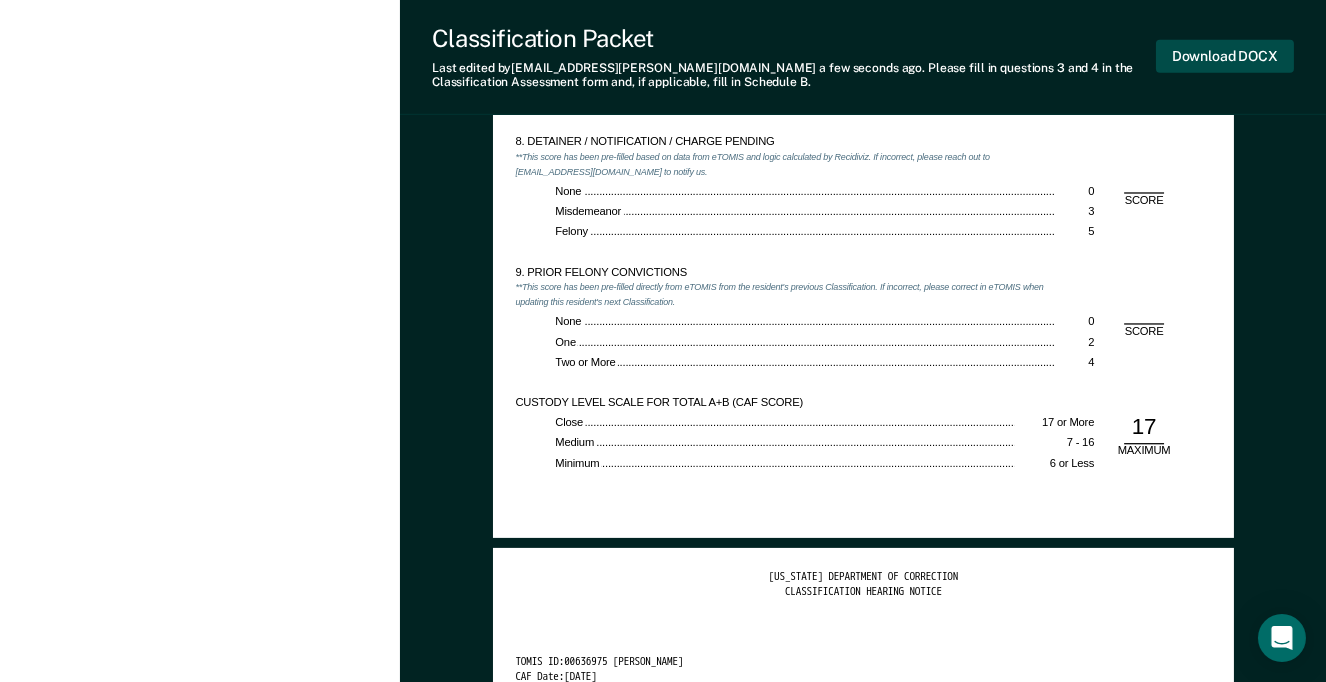 click on "Download DOCX" at bounding box center [1225, 56] 